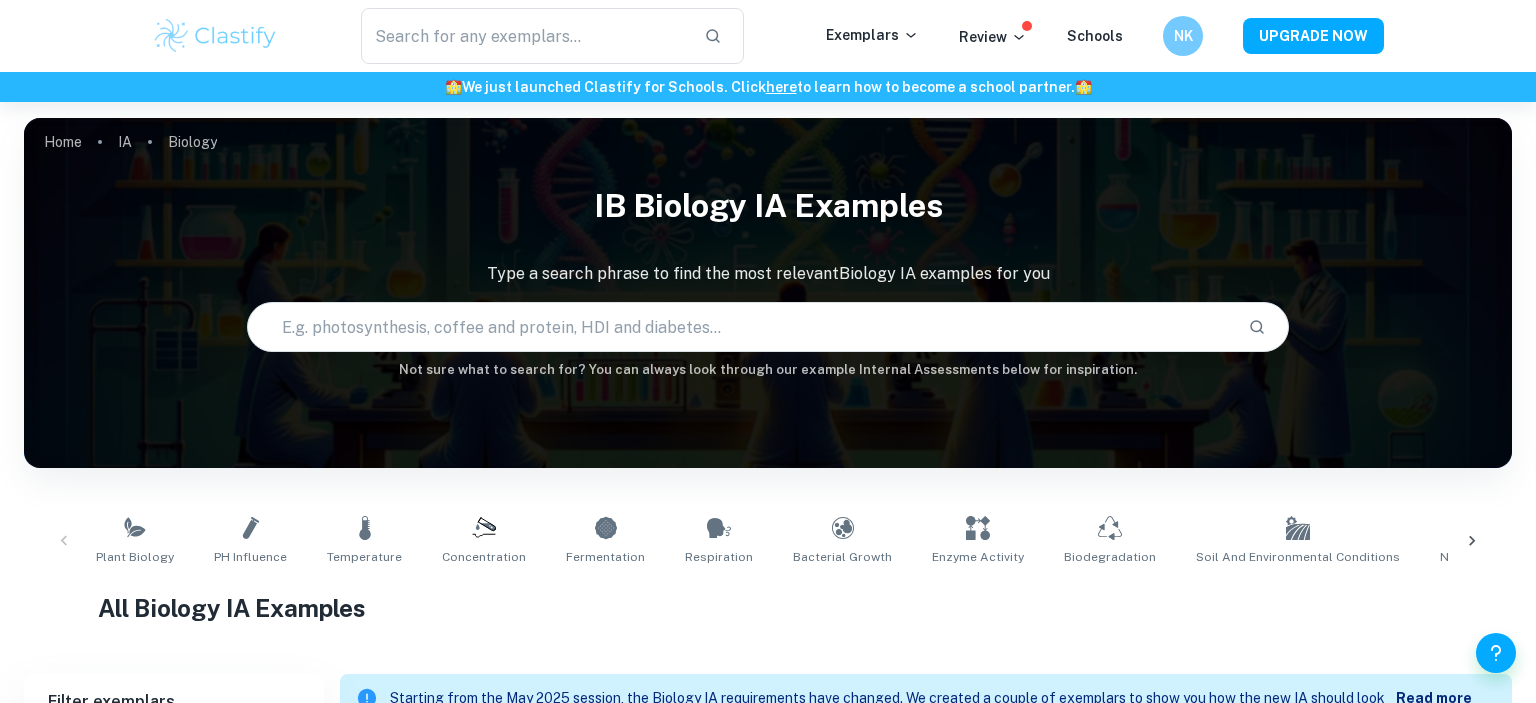 scroll, scrollTop: 821, scrollLeft: 0, axis: vertical 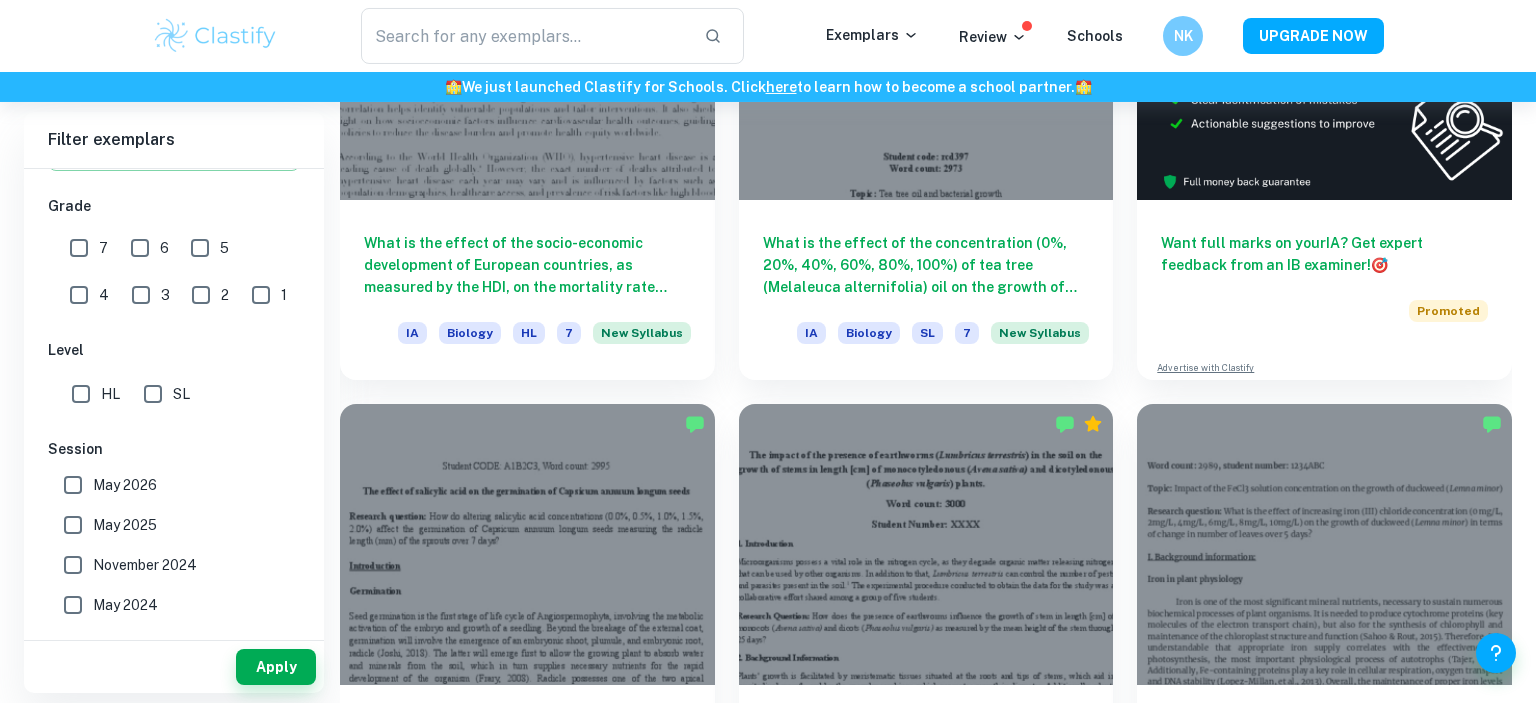click on "7" at bounding box center [79, 248] 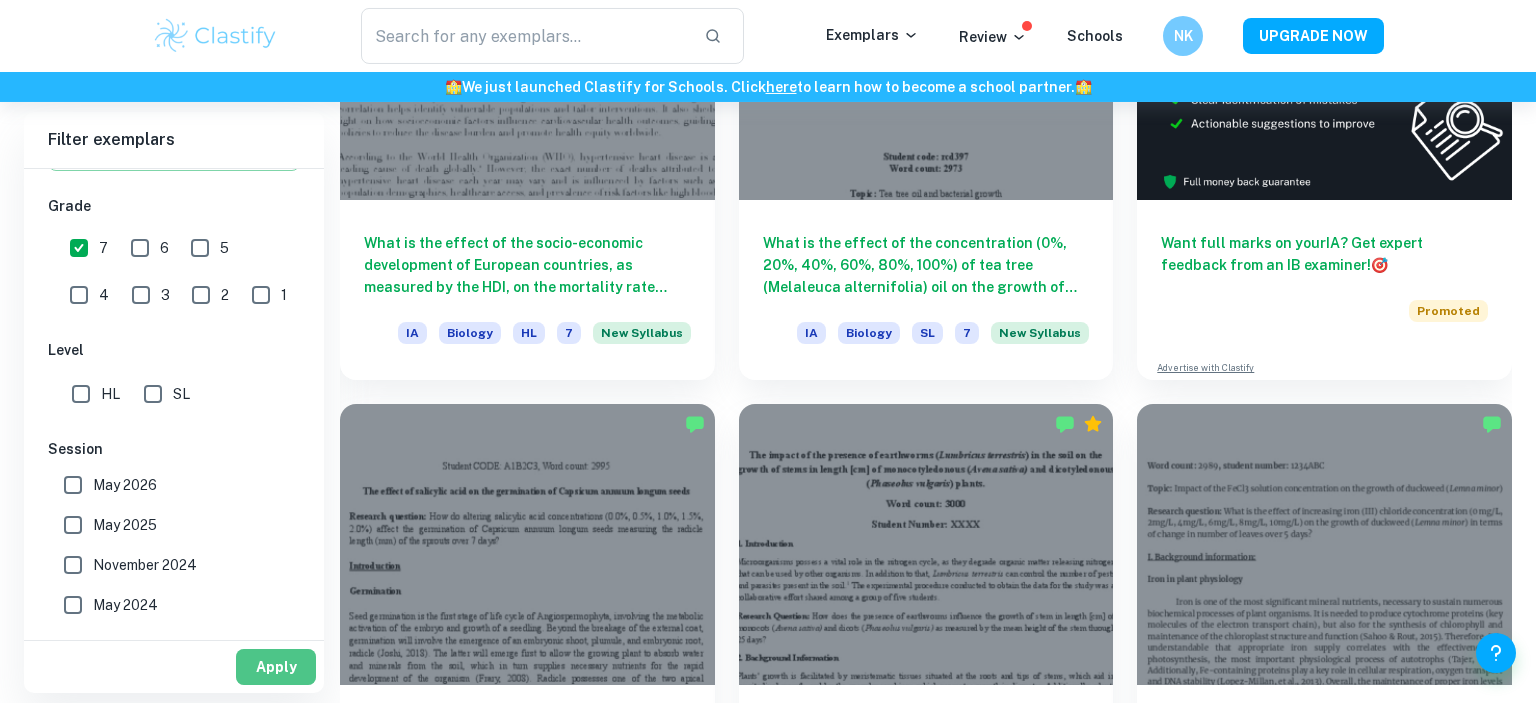 click on "Apply" at bounding box center [276, 667] 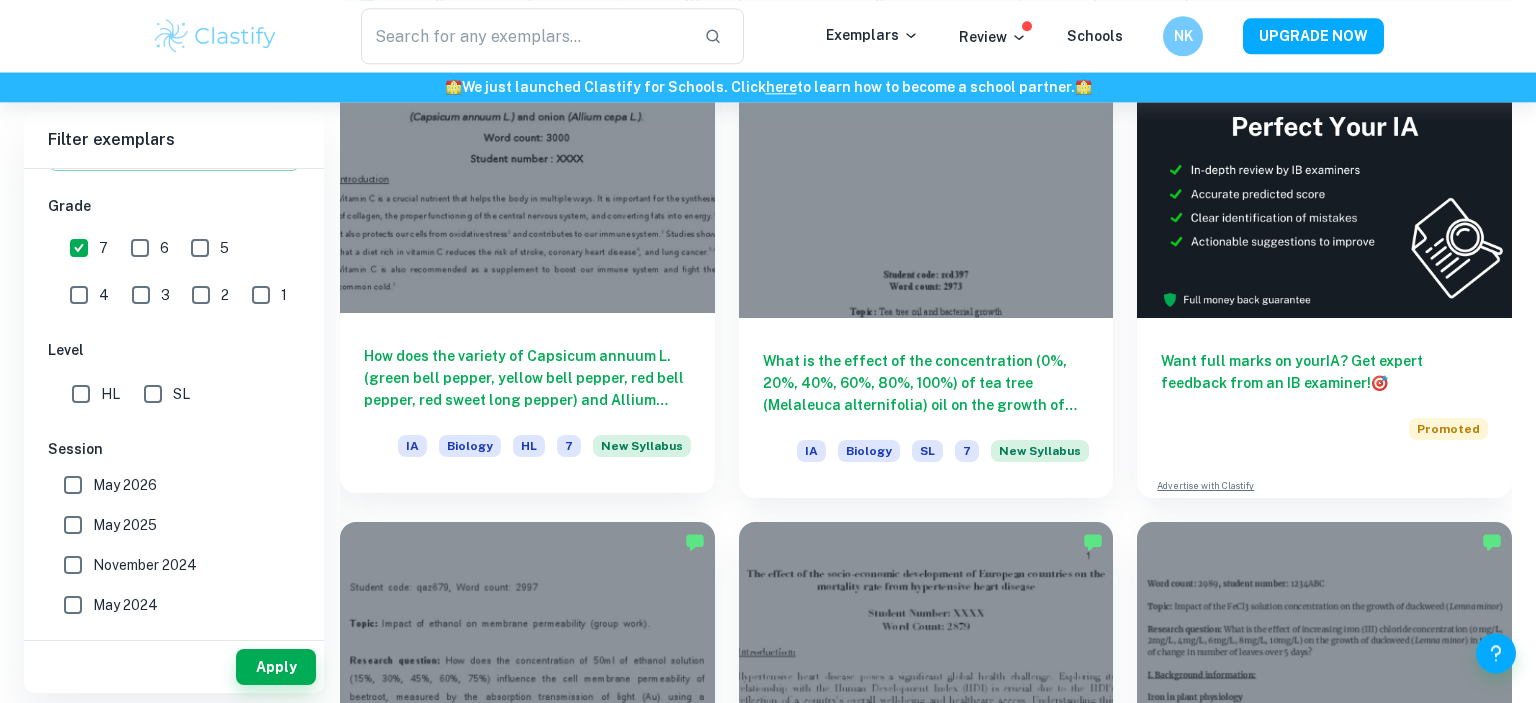 scroll, scrollTop: 704, scrollLeft: 0, axis: vertical 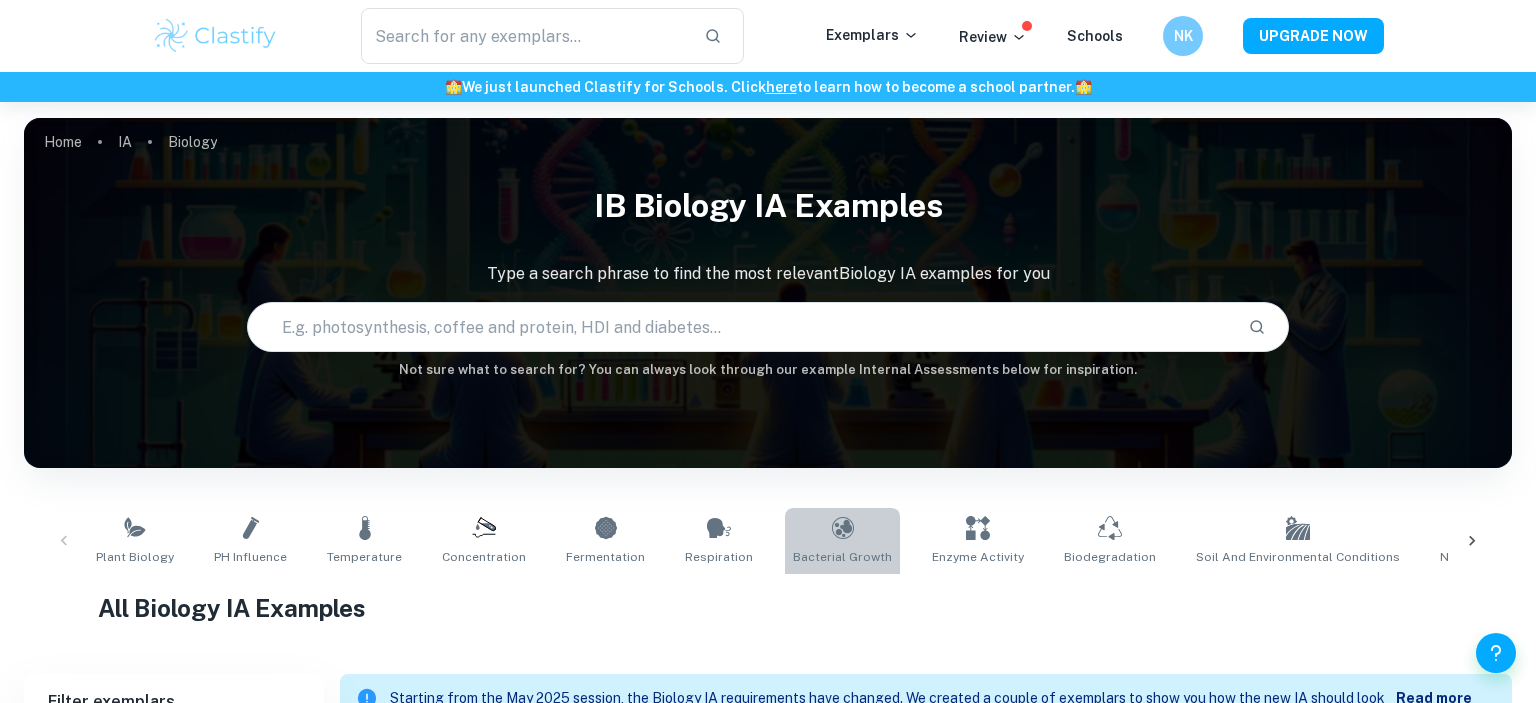 click on "Bacterial Growth" at bounding box center [842, 541] 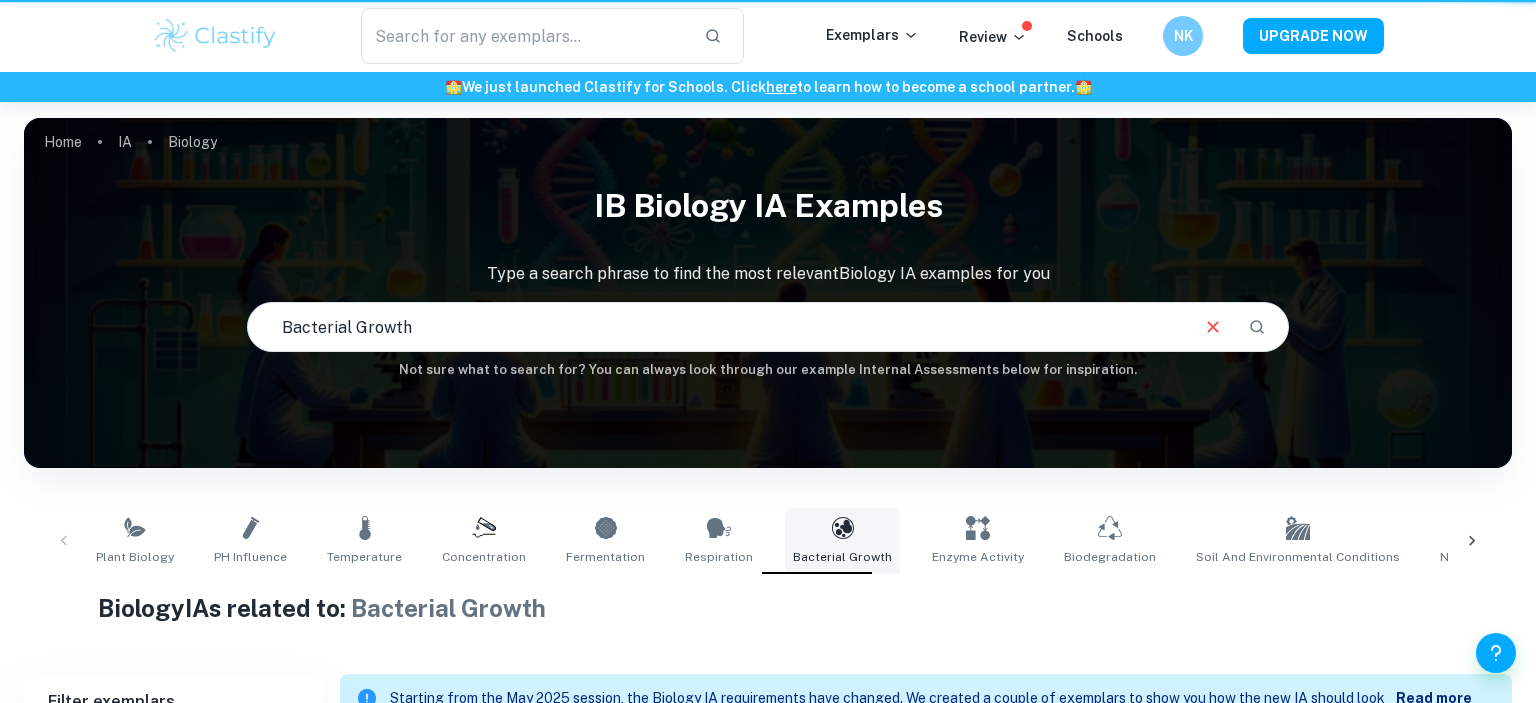 scroll, scrollTop: 327, scrollLeft: 0, axis: vertical 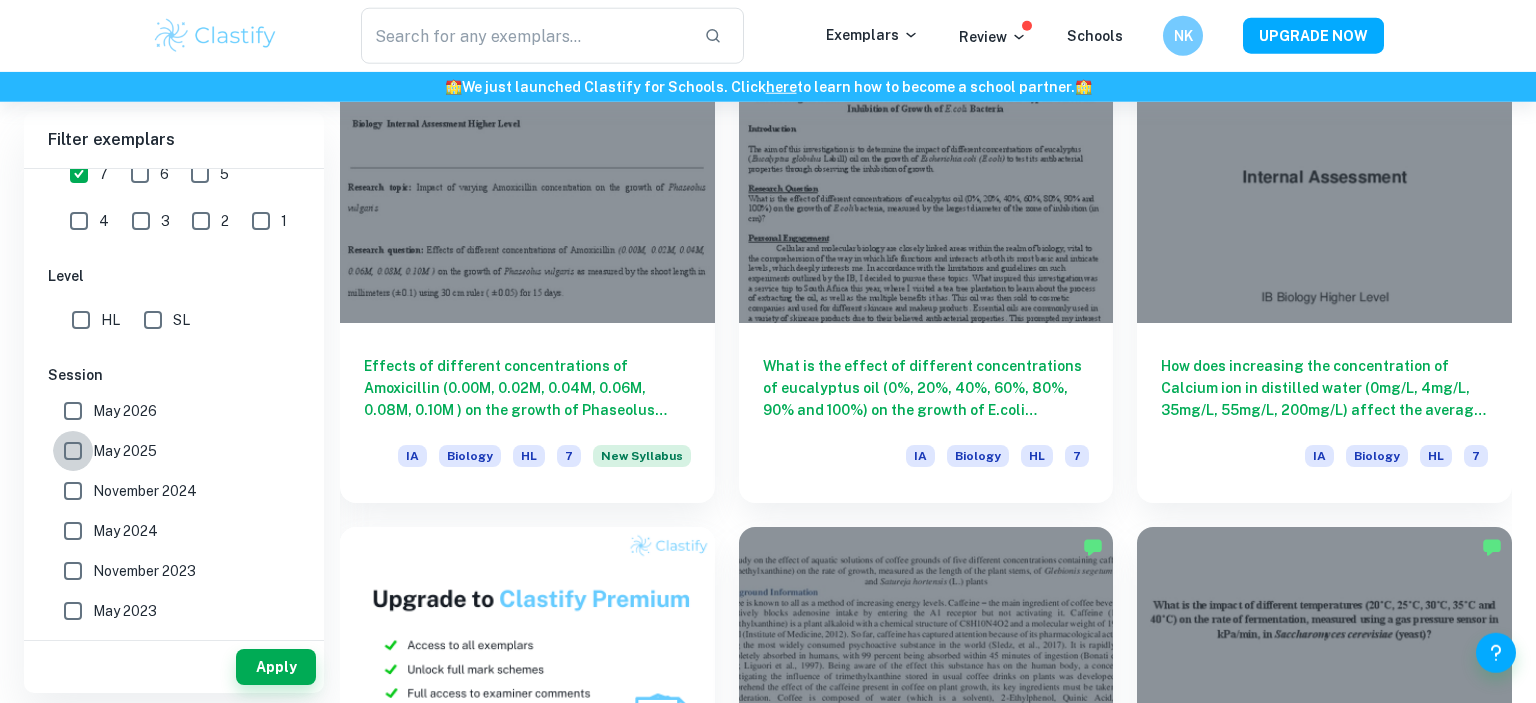 click on "May 2025" at bounding box center [73, 451] 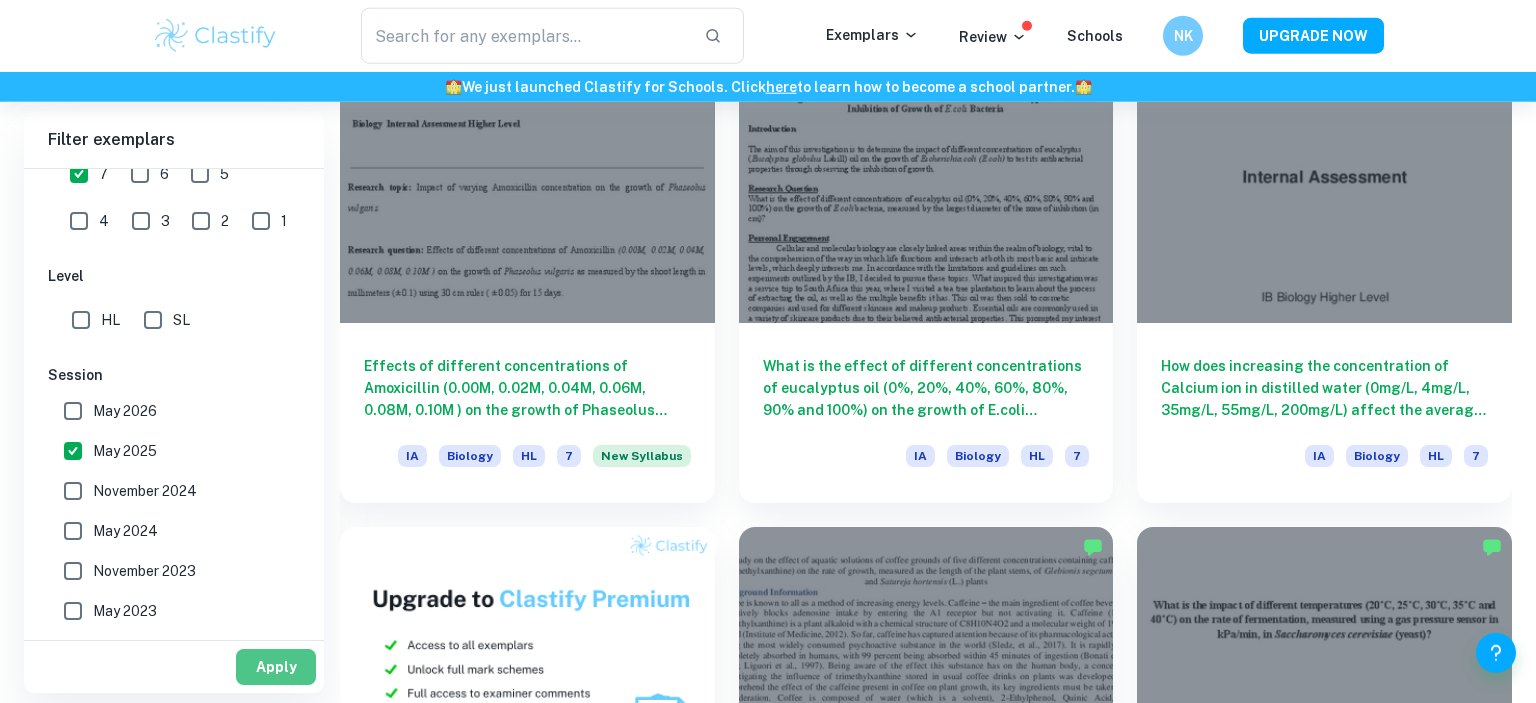 click on "Apply" at bounding box center (276, 667) 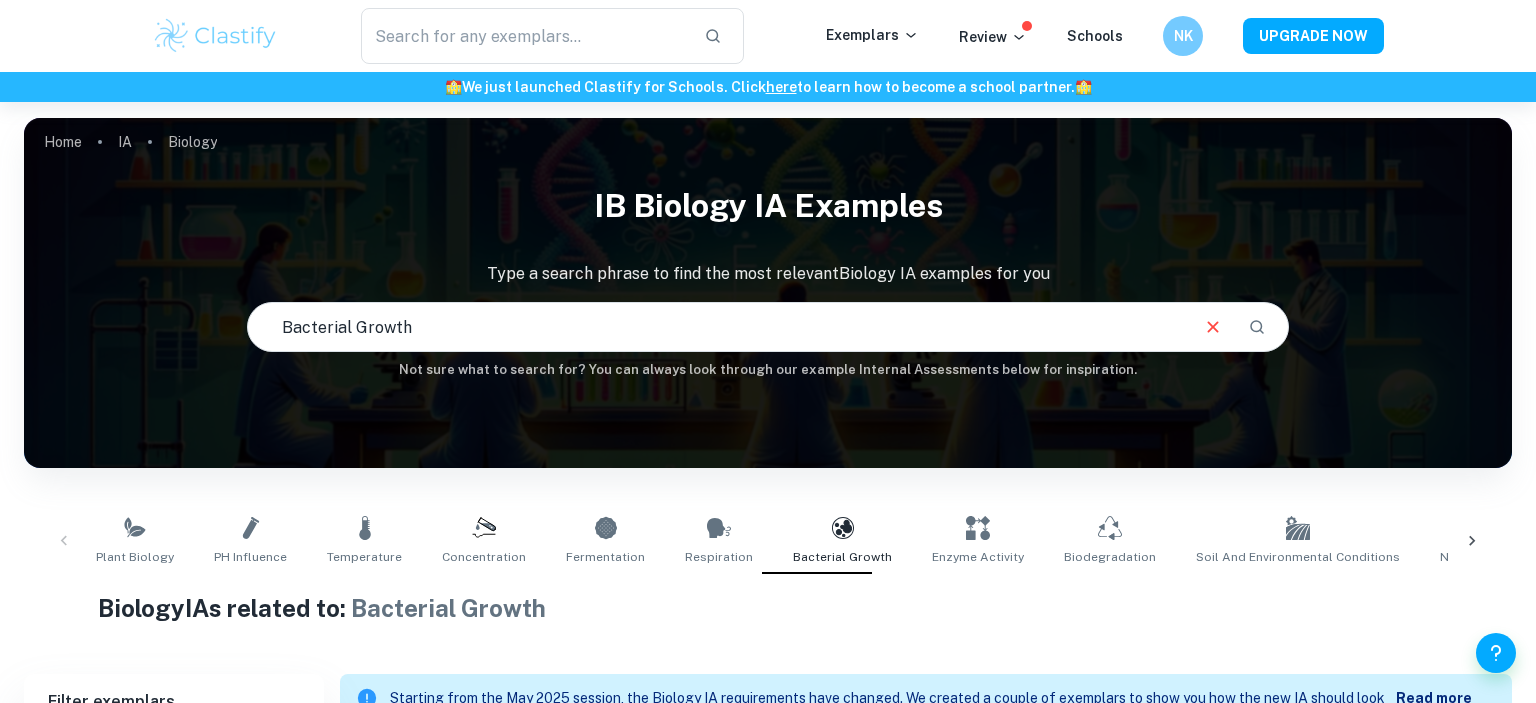 scroll, scrollTop: 318, scrollLeft: 0, axis: vertical 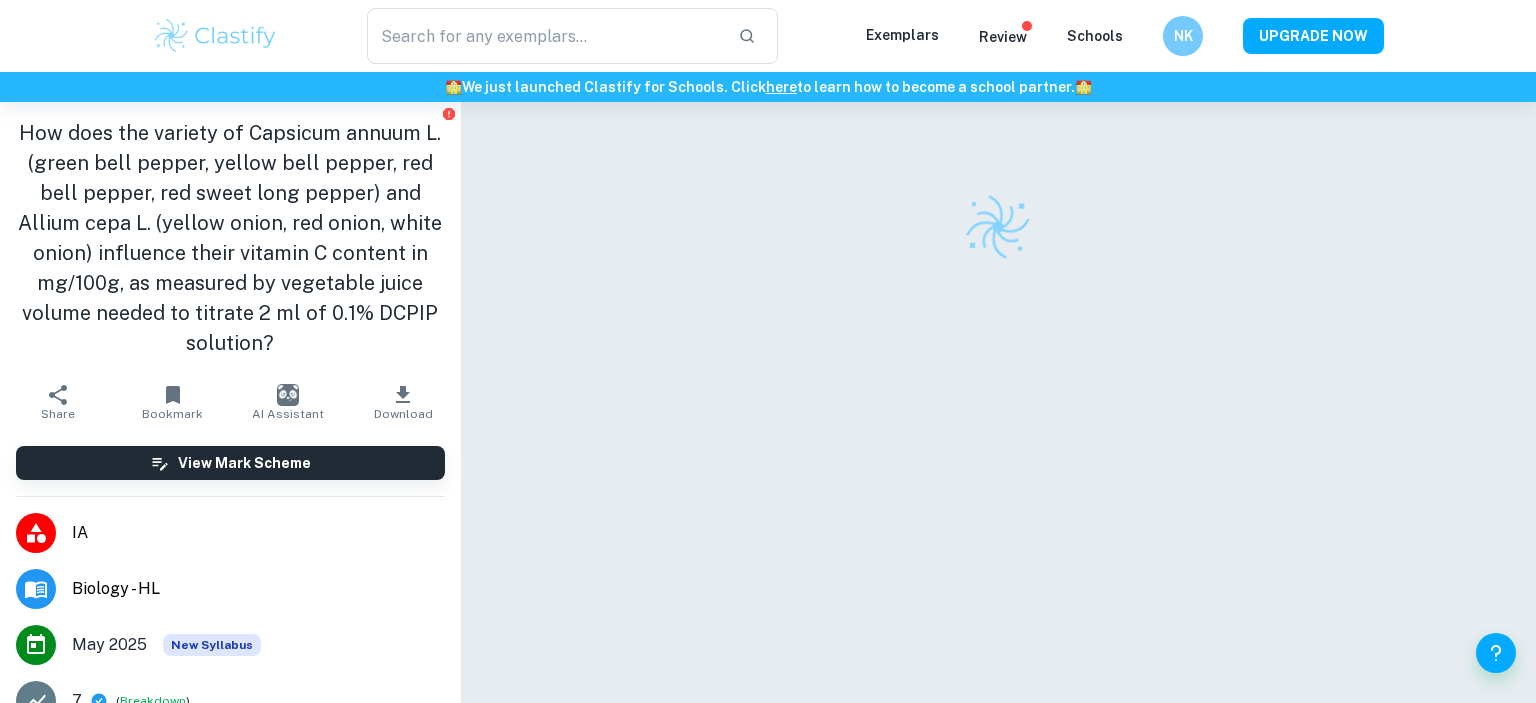 checkbox on "true" 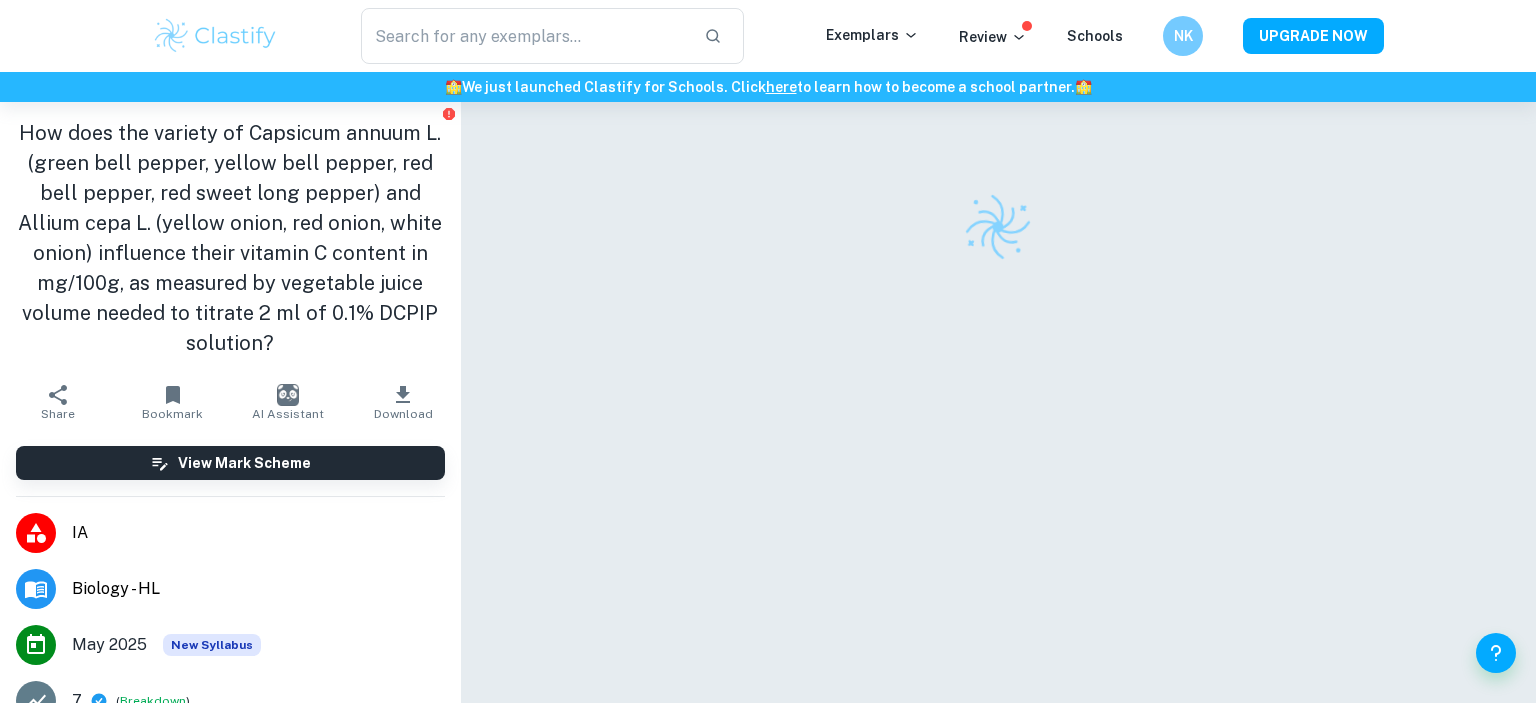 scroll, scrollTop: 0, scrollLeft: 0, axis: both 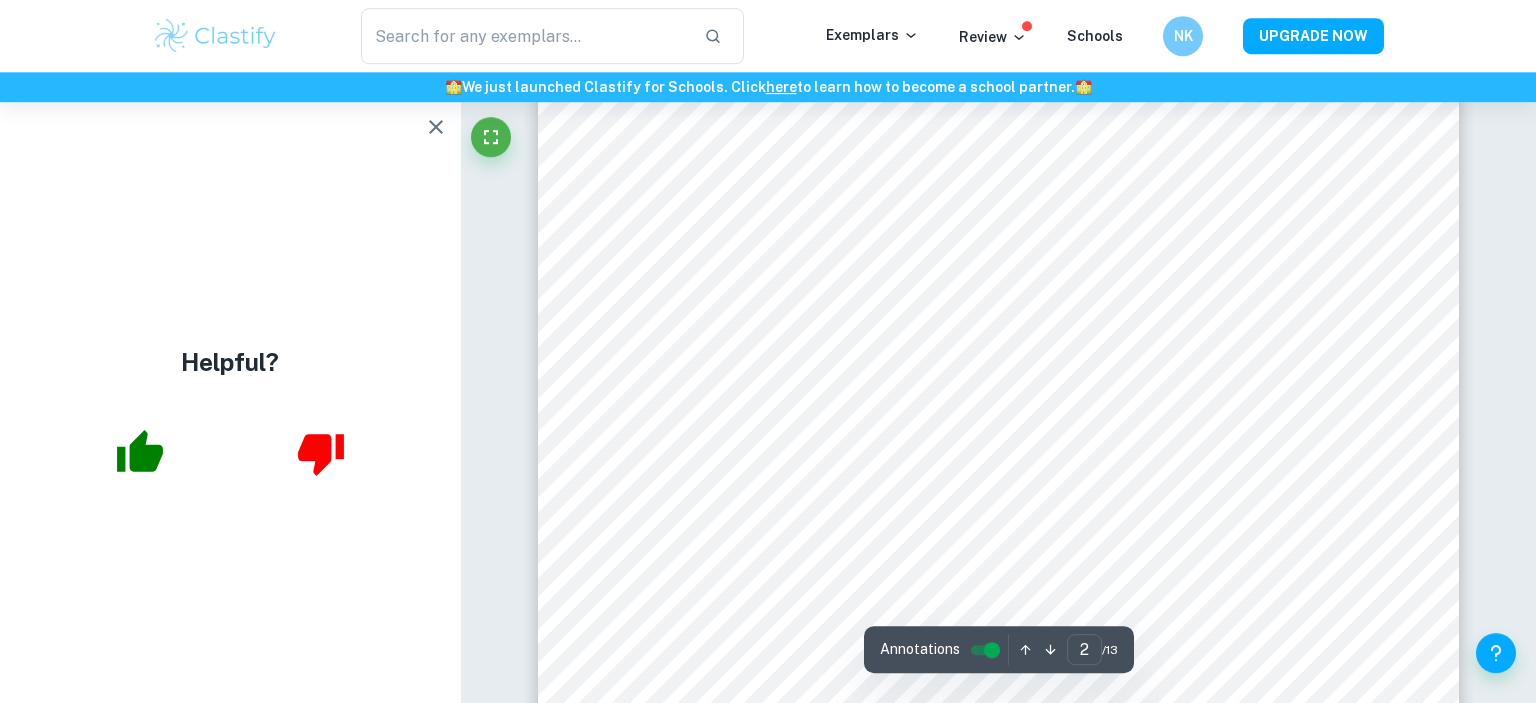 click 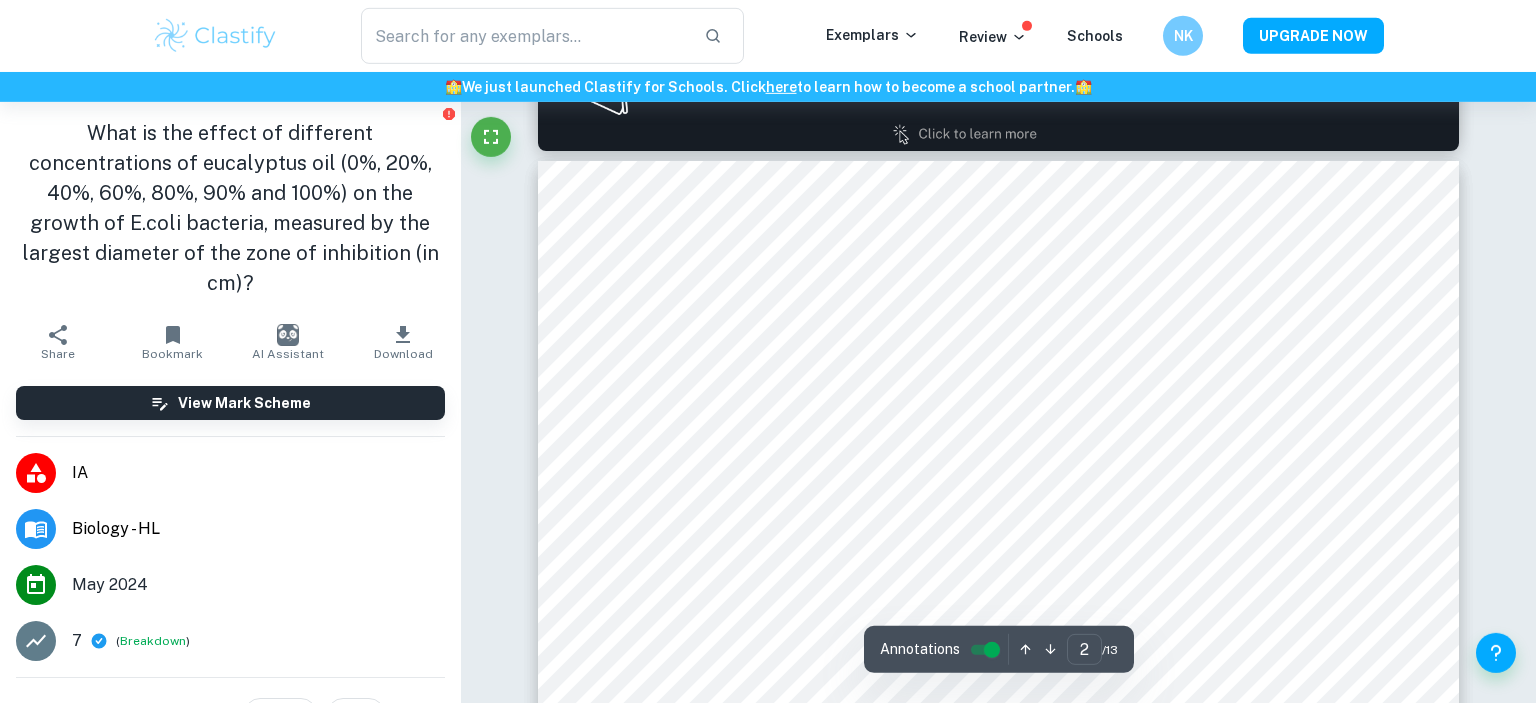 scroll, scrollTop: 1420, scrollLeft: 0, axis: vertical 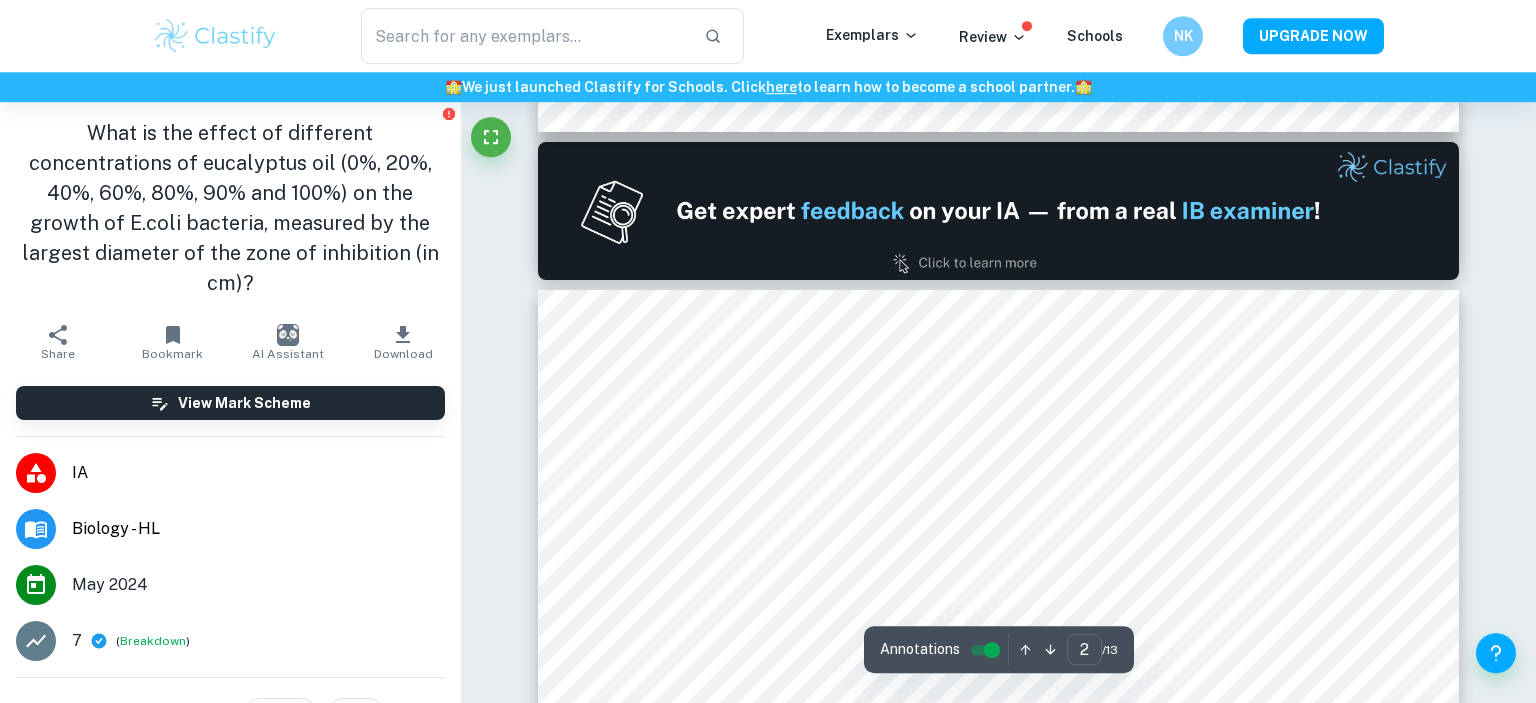 type on "1" 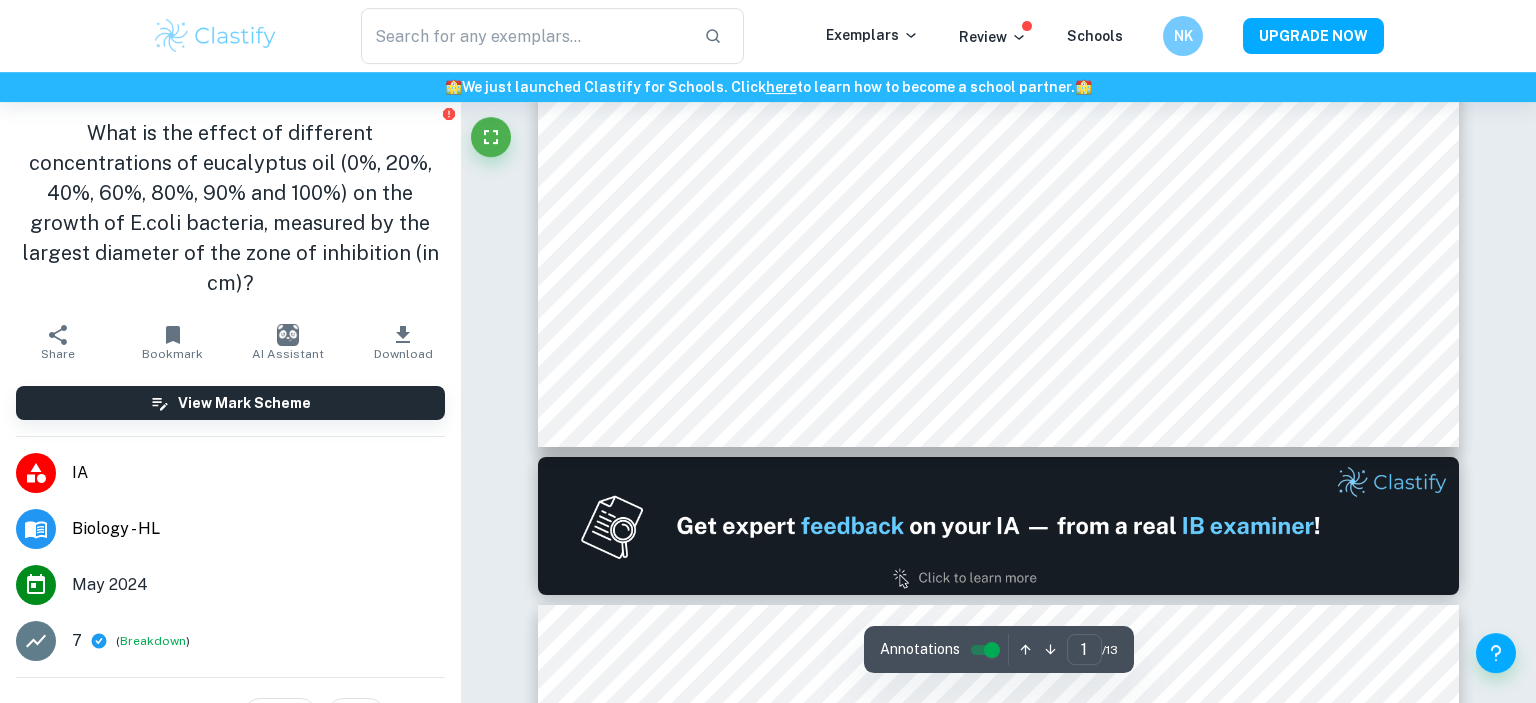 scroll, scrollTop: 997, scrollLeft: 0, axis: vertical 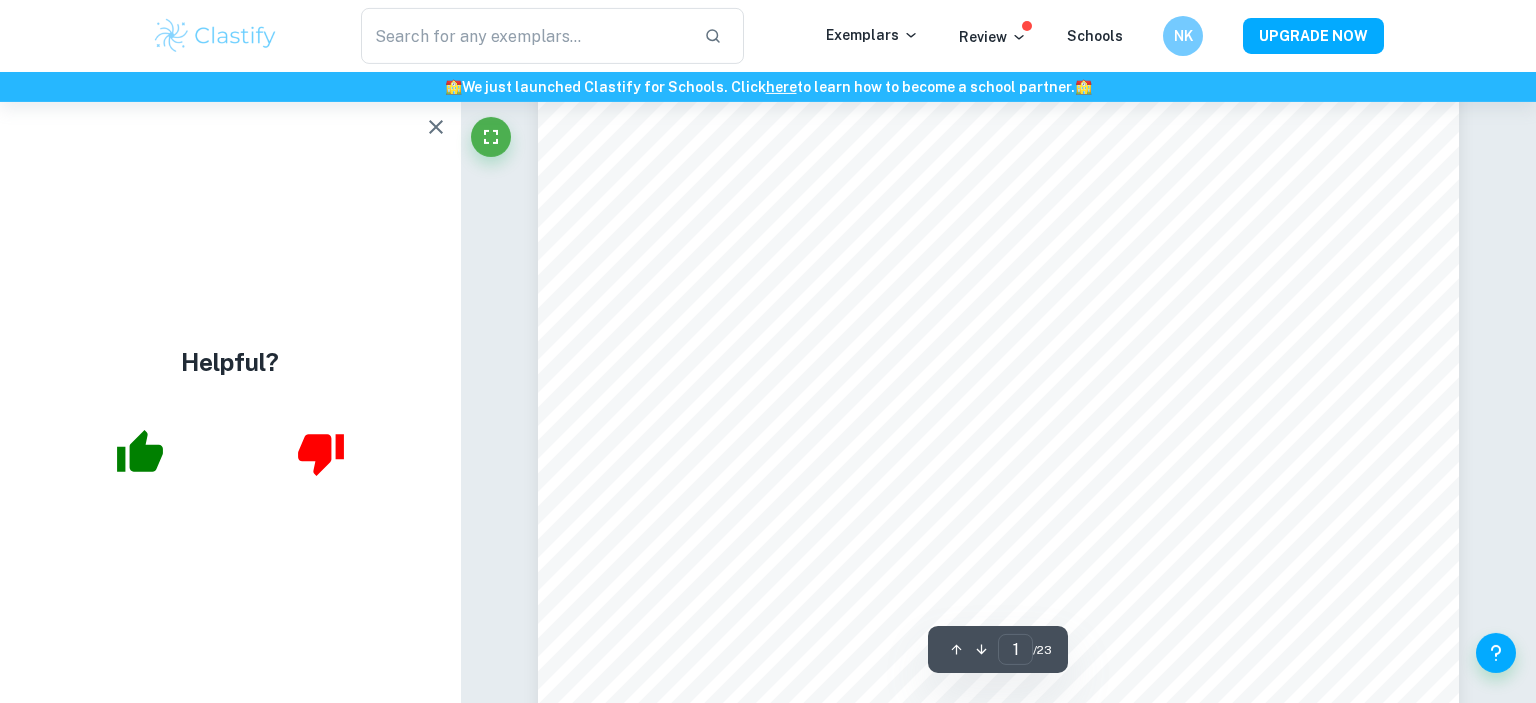 click 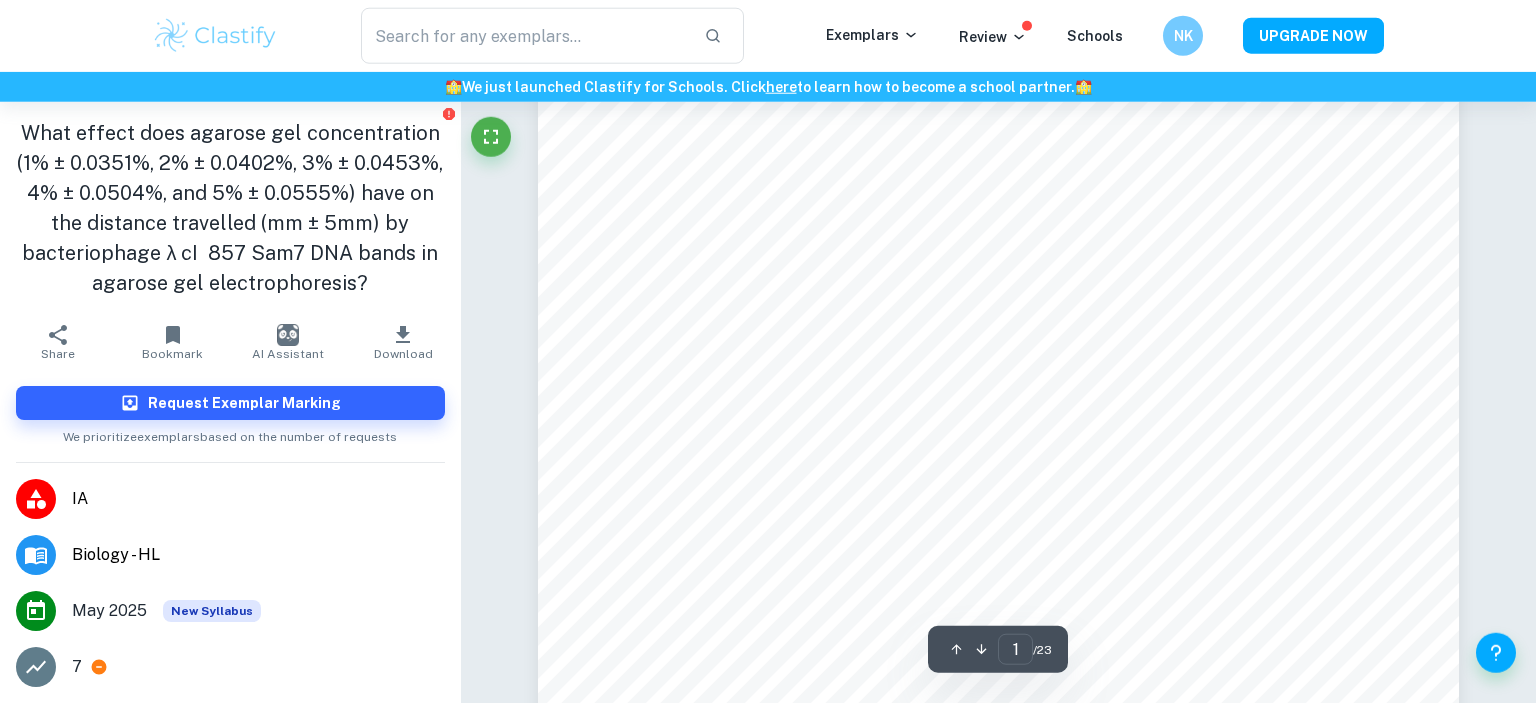 scroll, scrollTop: 199, scrollLeft: 0, axis: vertical 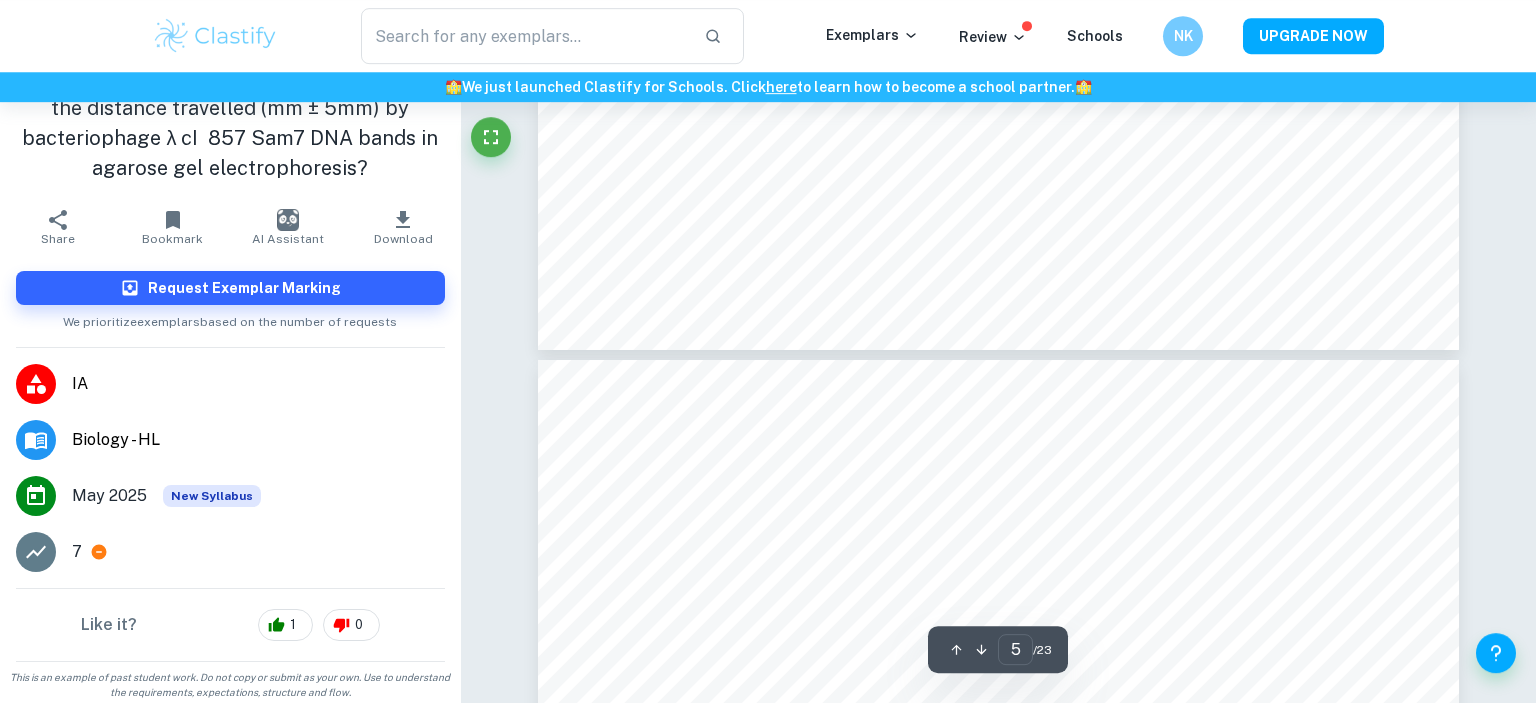 type on "6" 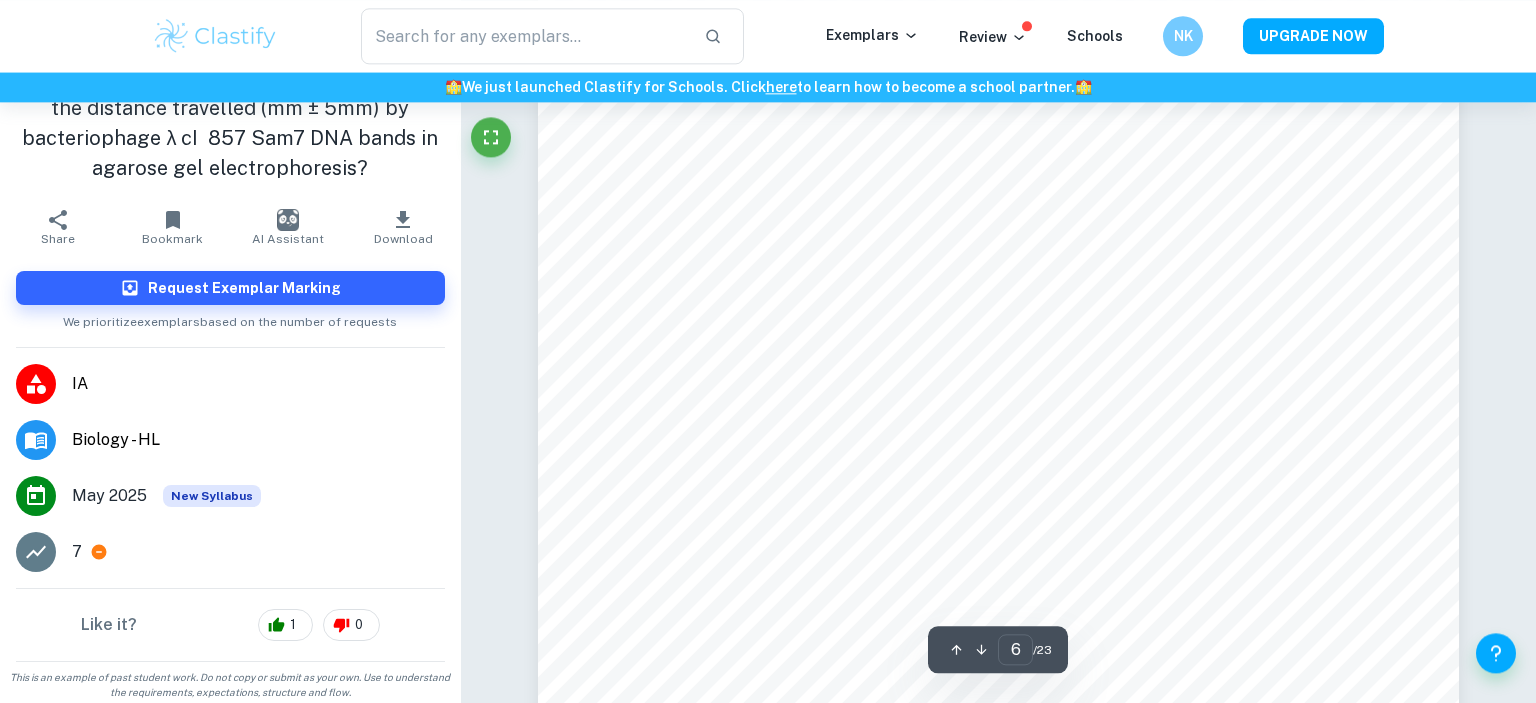 scroll, scrollTop: 6808, scrollLeft: 0, axis: vertical 